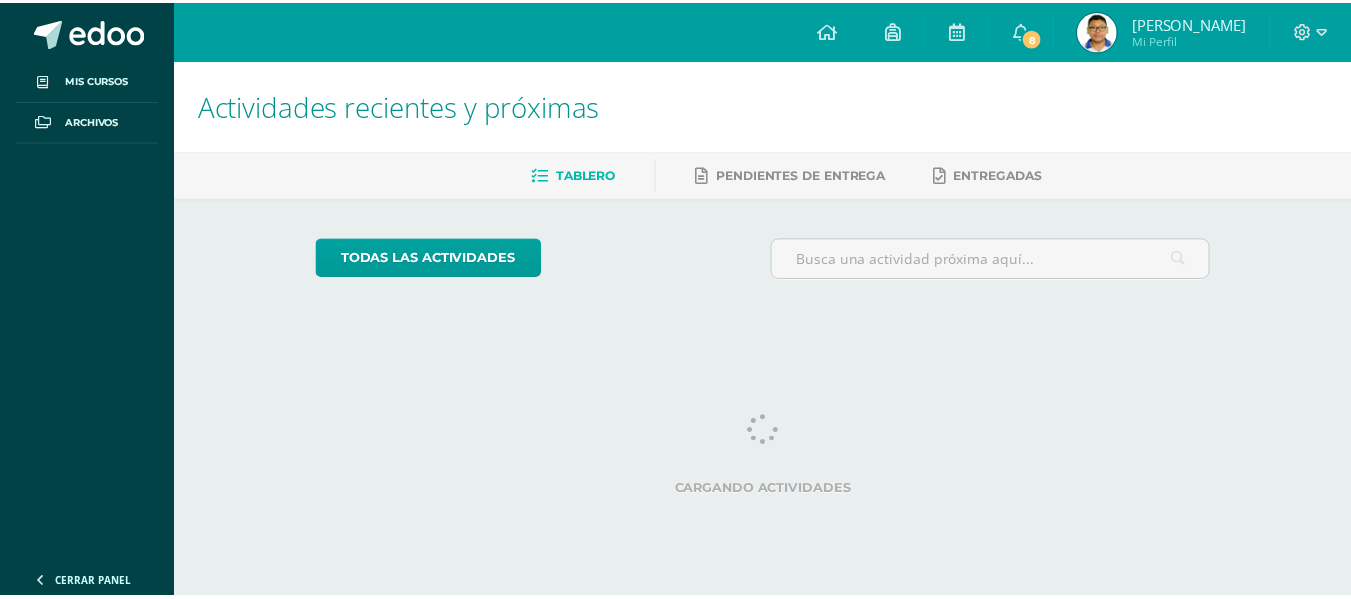 scroll, scrollTop: 0, scrollLeft: 0, axis: both 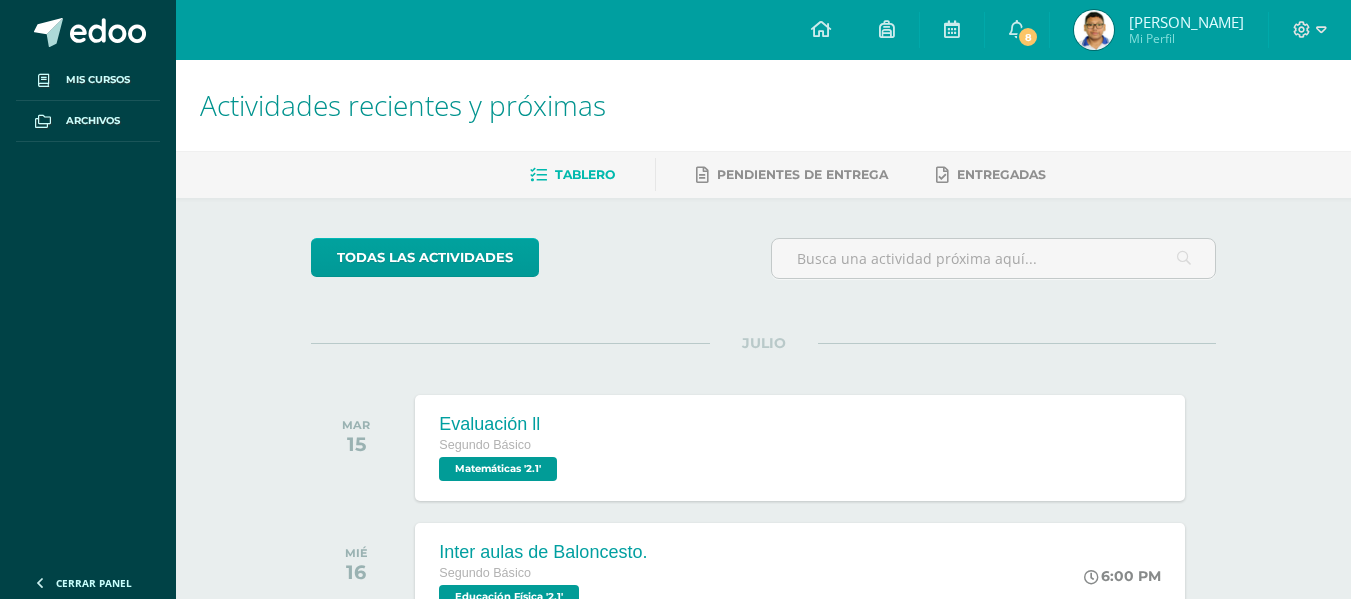 click on "Mi Perfil" at bounding box center (1186, 38) 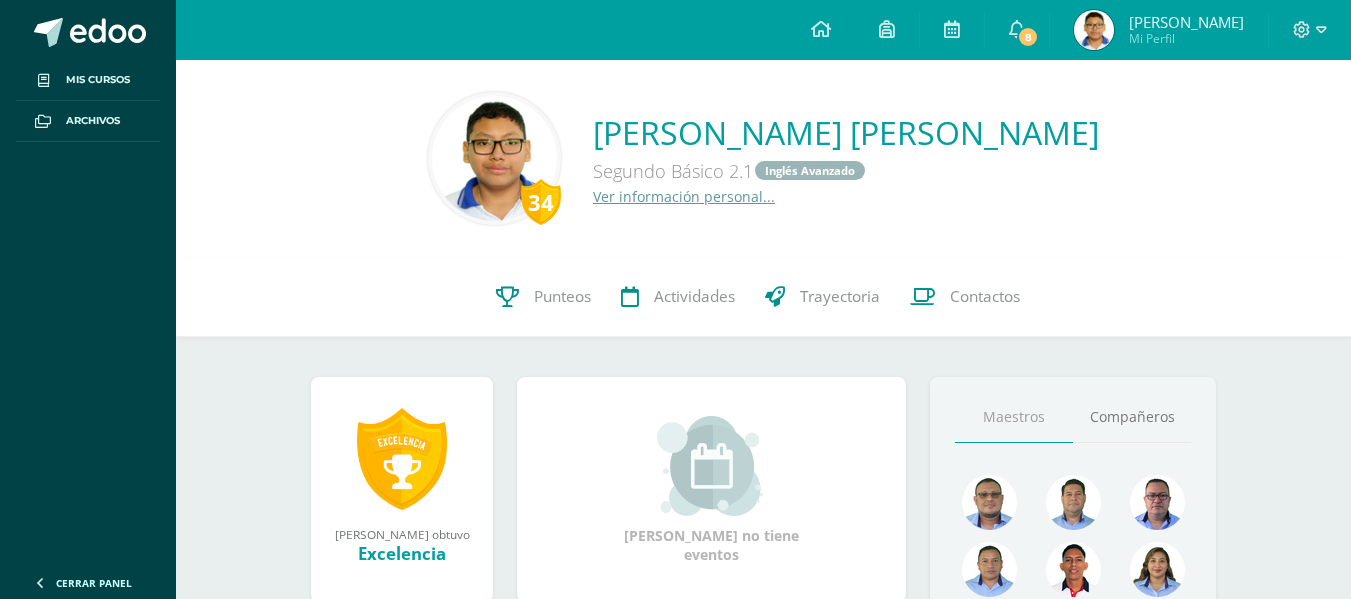 scroll, scrollTop: 0, scrollLeft: 0, axis: both 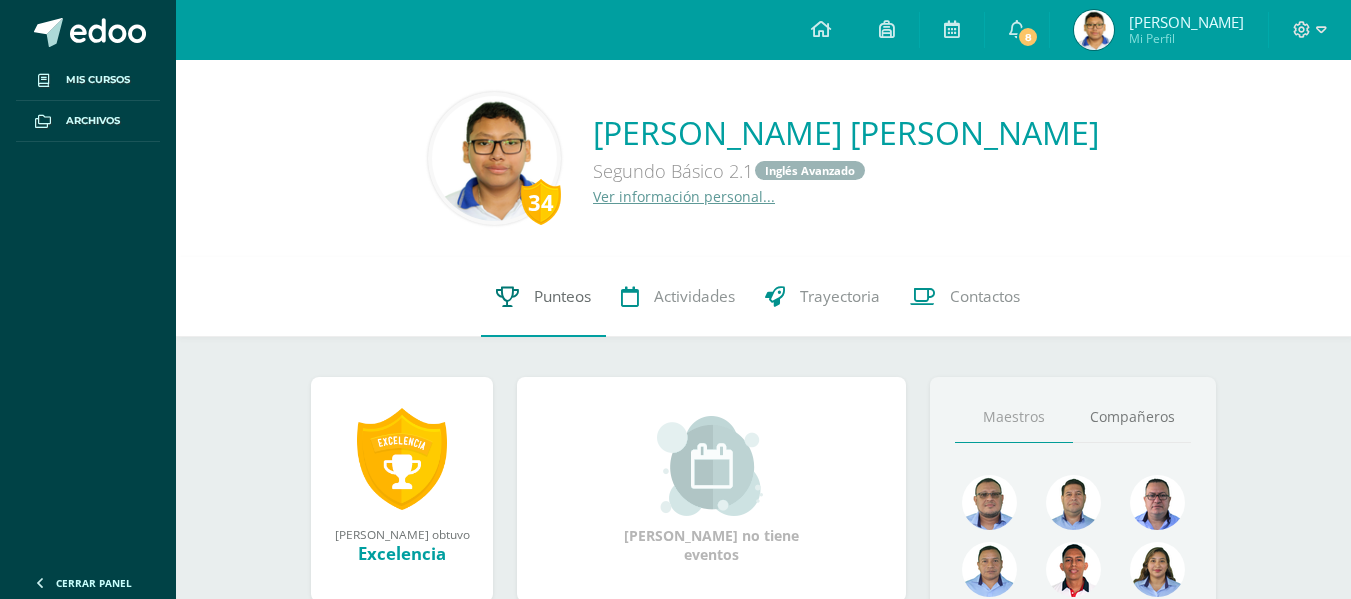 click on "Punteos" at bounding box center [562, 296] 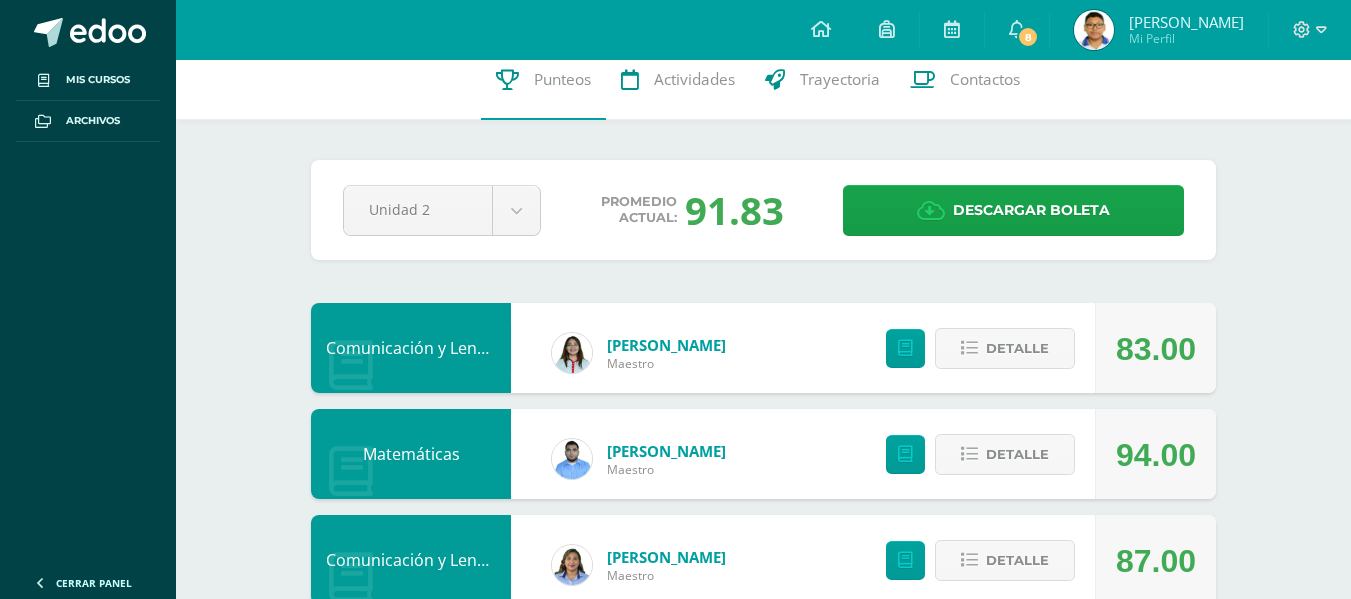 scroll, scrollTop: 0, scrollLeft: 0, axis: both 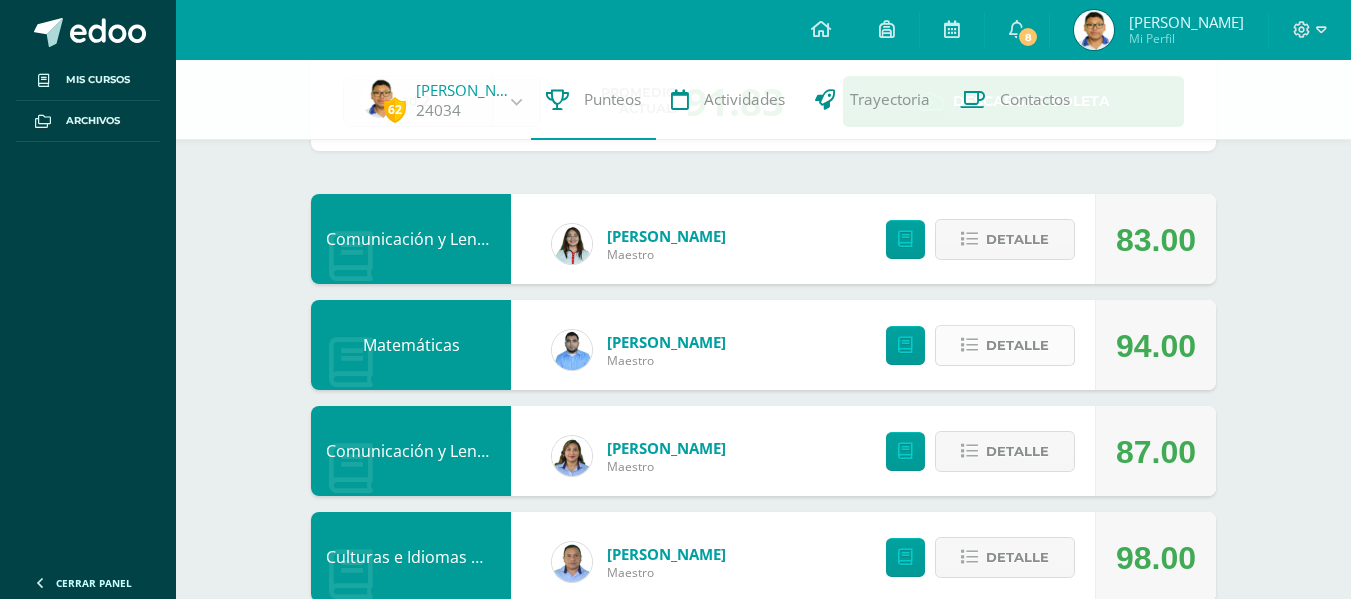 click on "Detalle" at bounding box center [1017, 345] 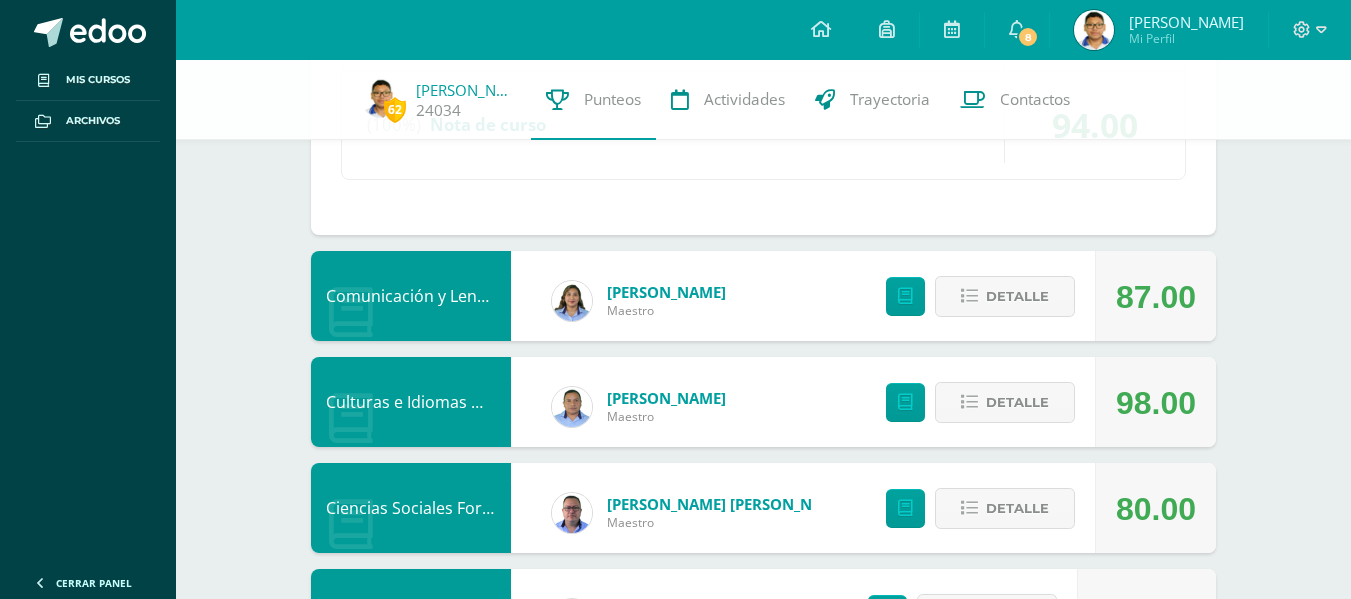 scroll, scrollTop: 821, scrollLeft: 0, axis: vertical 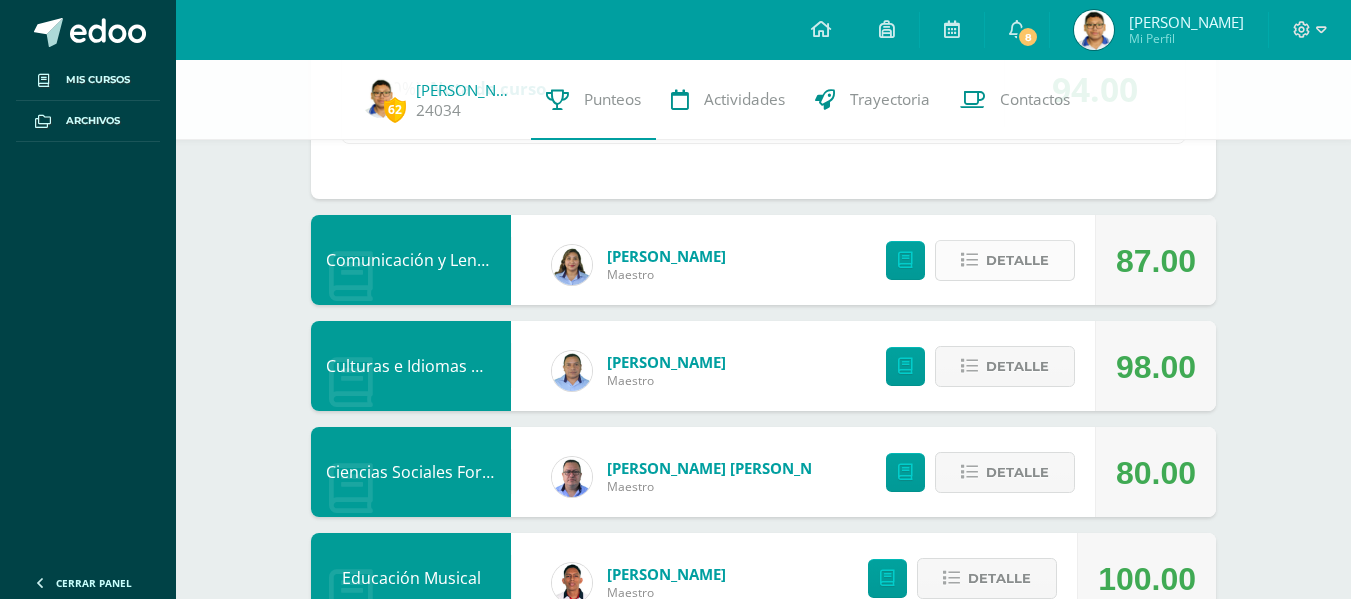 click on "Detalle" at bounding box center [1017, 260] 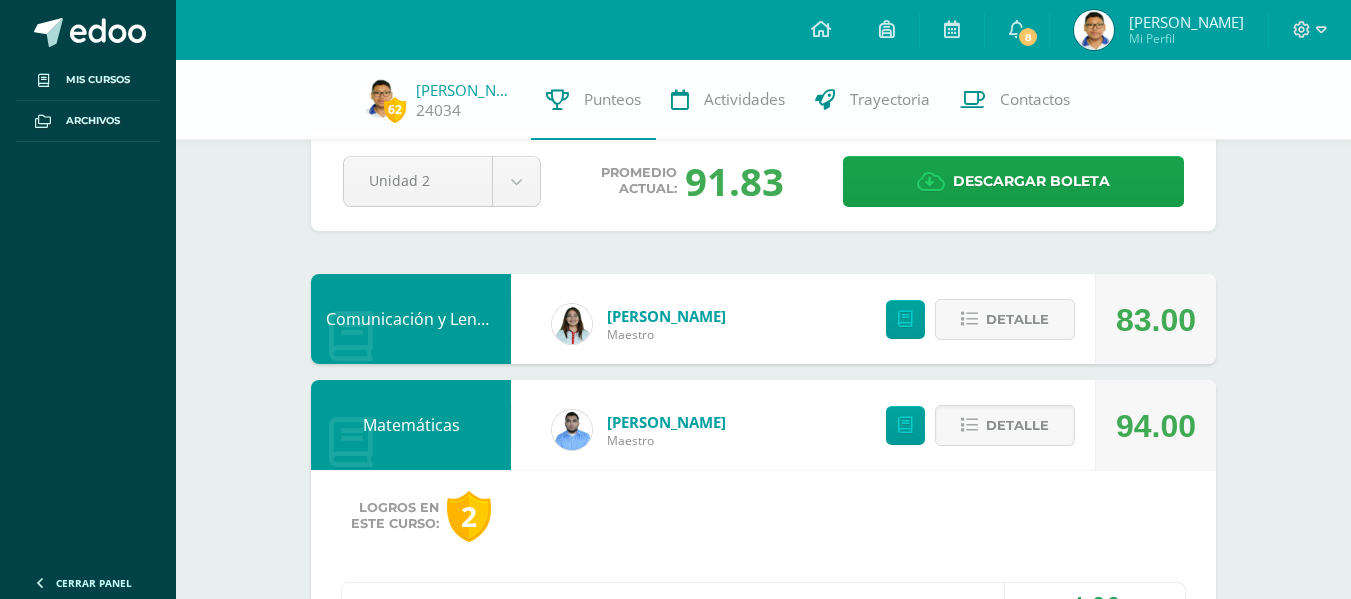 scroll, scrollTop: 0, scrollLeft: 0, axis: both 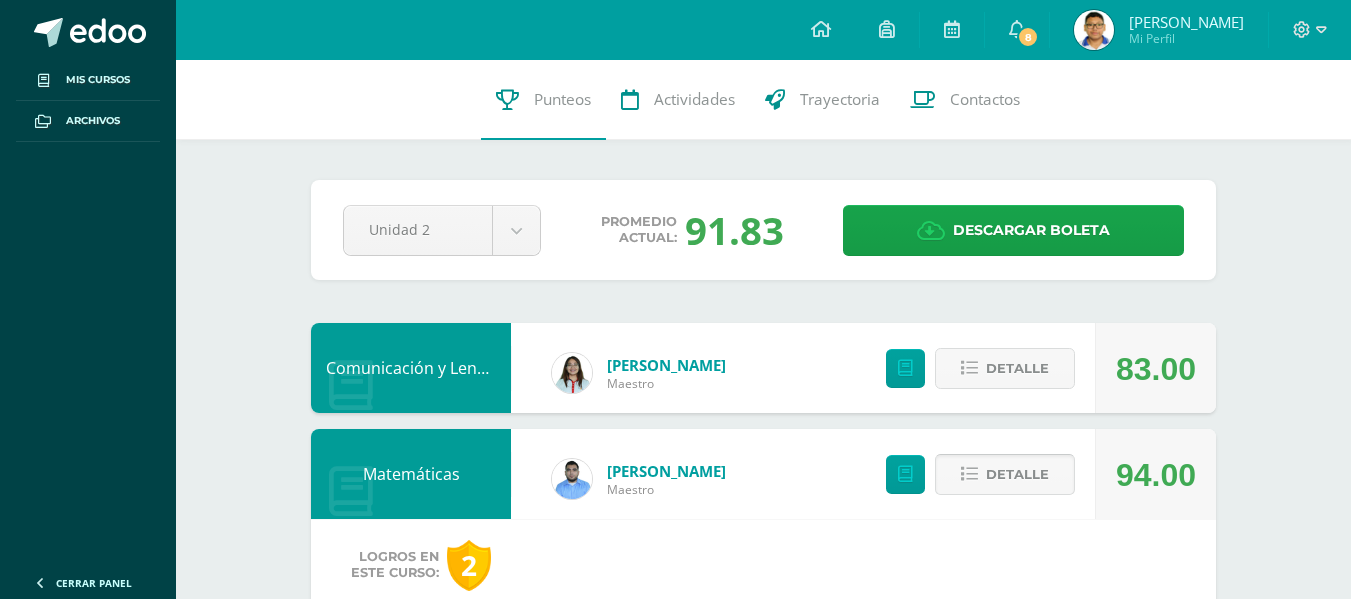 click on "Detalle" at bounding box center (1017, 474) 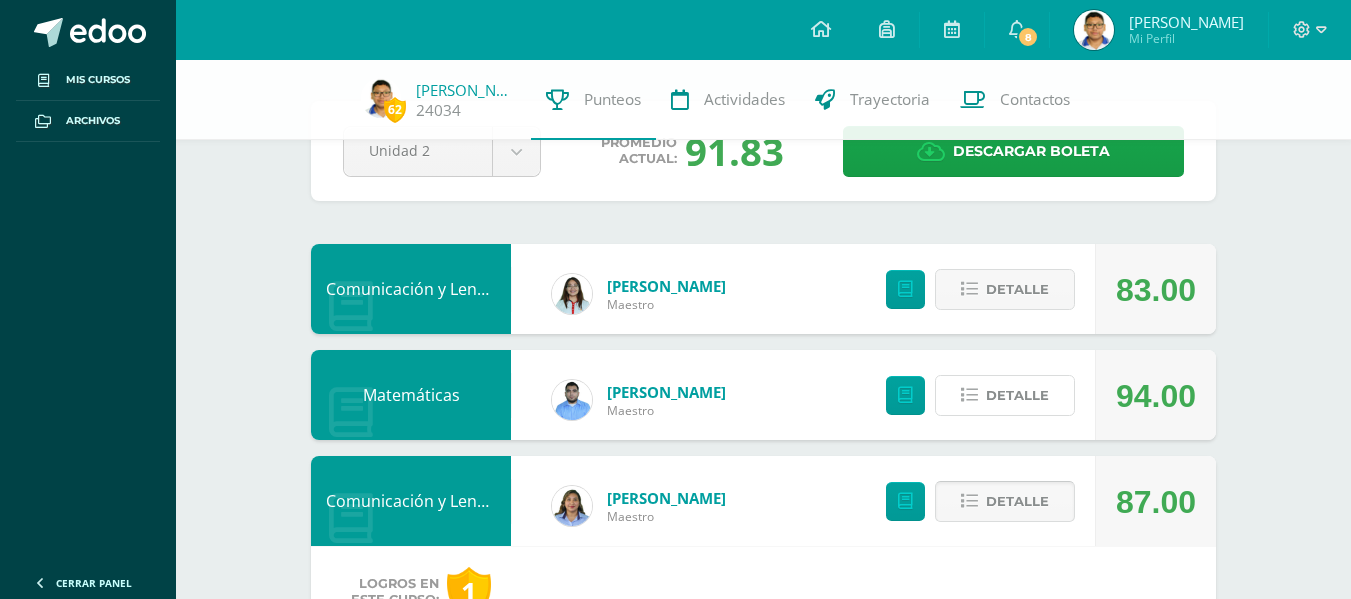 scroll, scrollTop: 200, scrollLeft: 0, axis: vertical 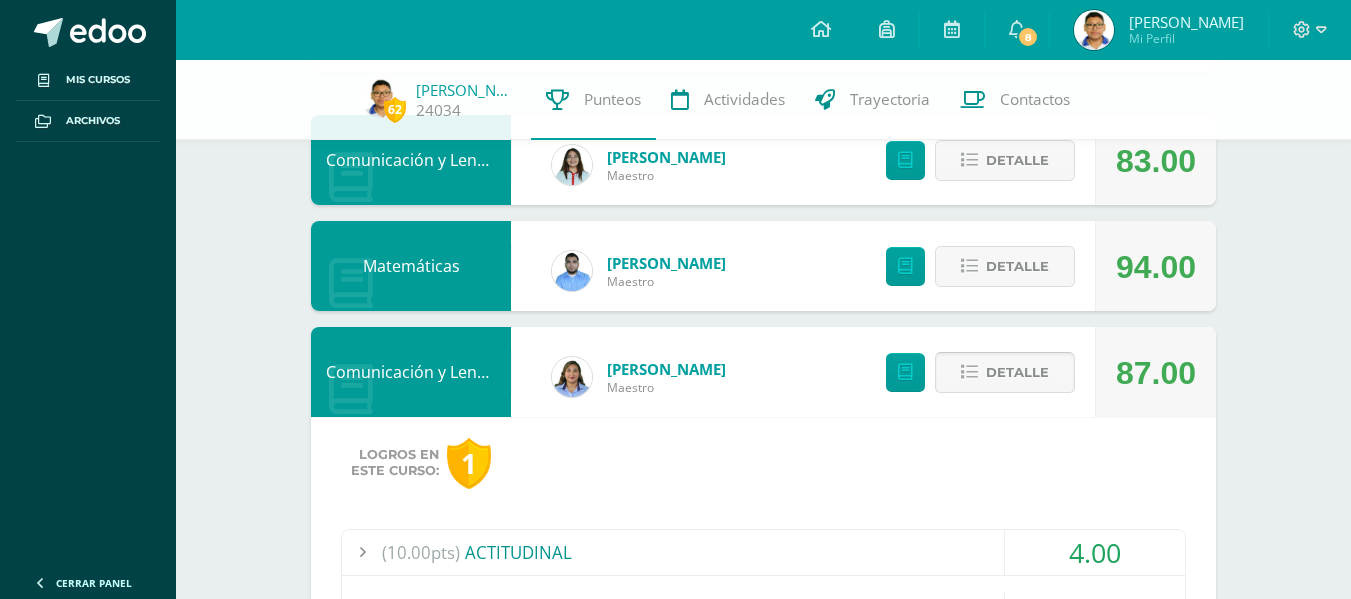click on "Detalle" at bounding box center [1017, 372] 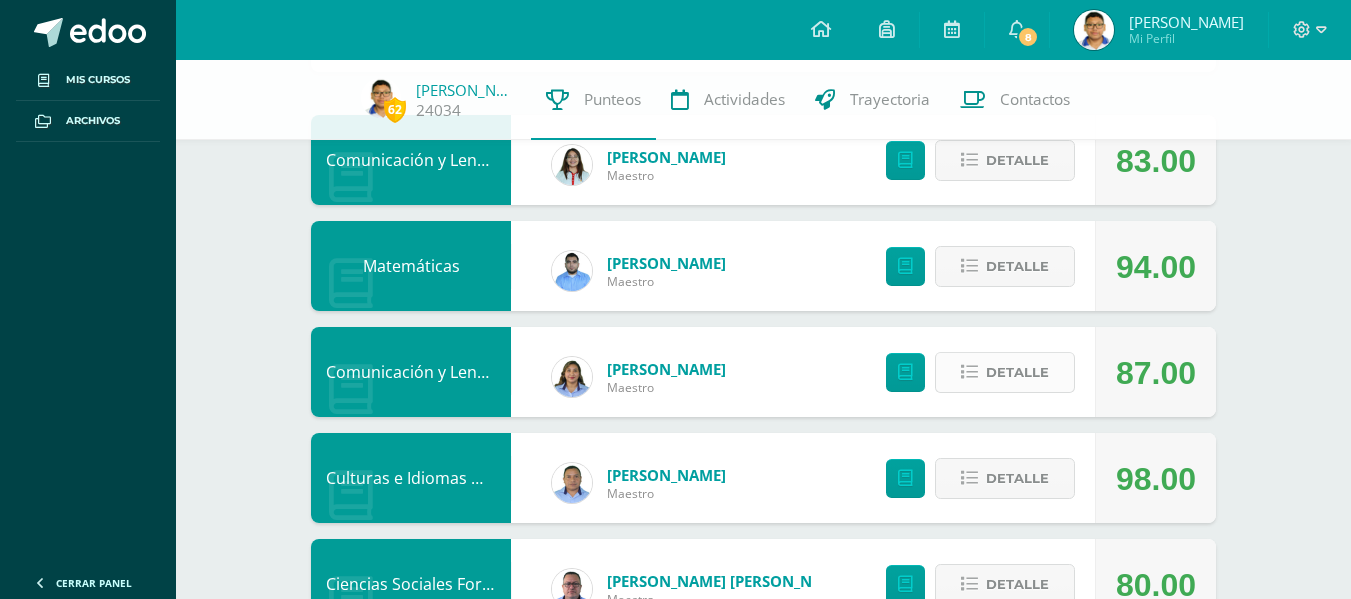 click on "Detalle" at bounding box center (1017, 372) 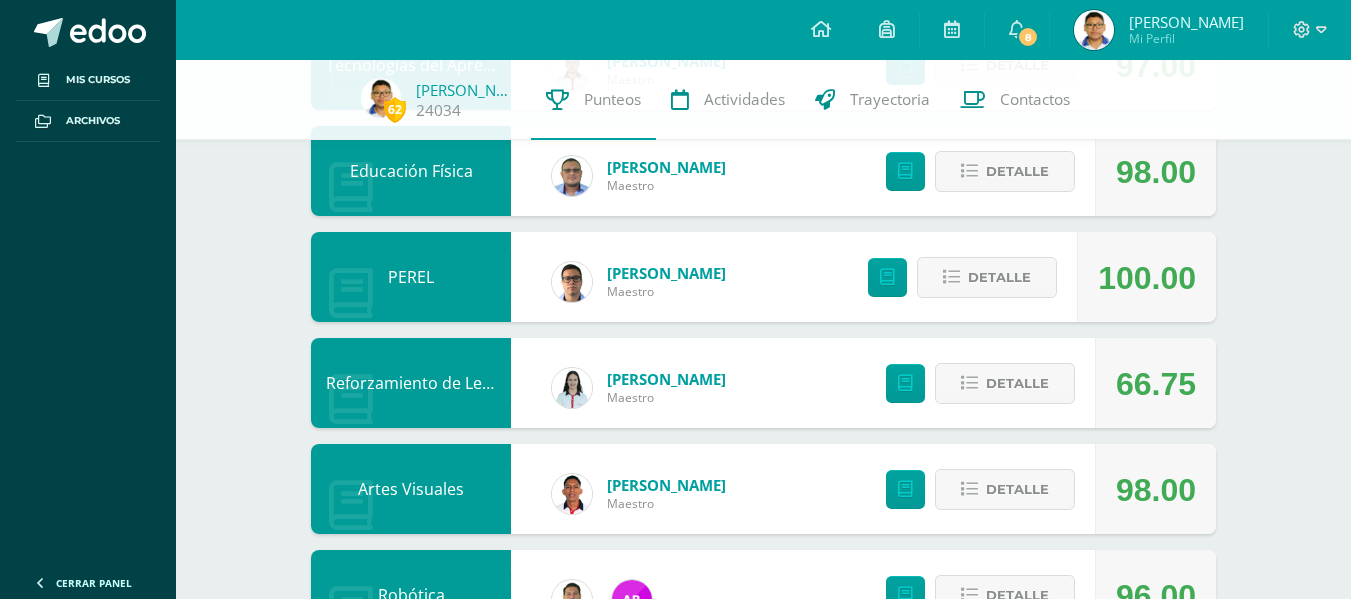 scroll, scrollTop: 1900, scrollLeft: 0, axis: vertical 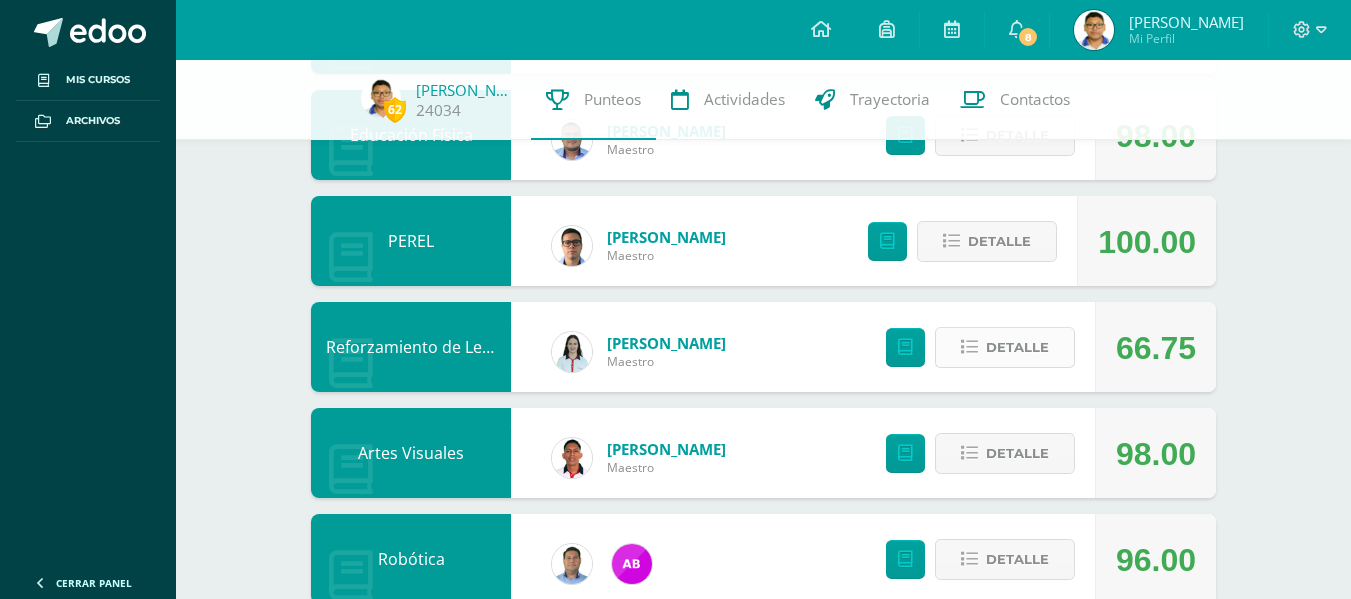 click on "Detalle" at bounding box center (1017, 347) 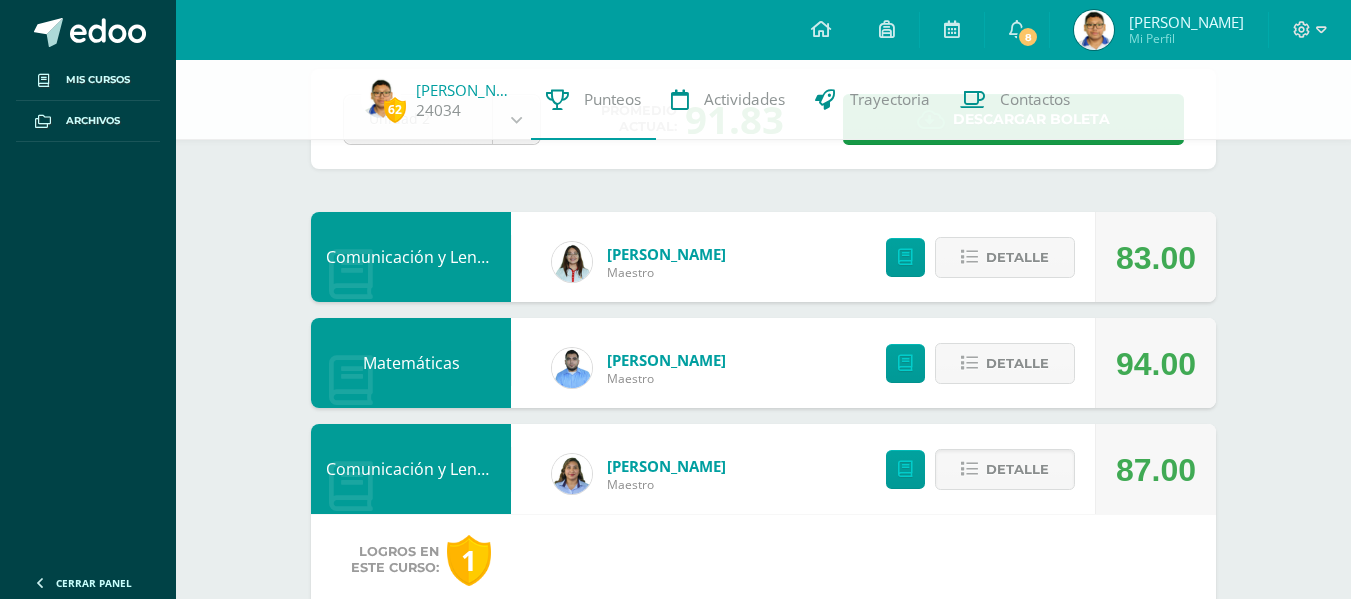 scroll, scrollTop: 0, scrollLeft: 0, axis: both 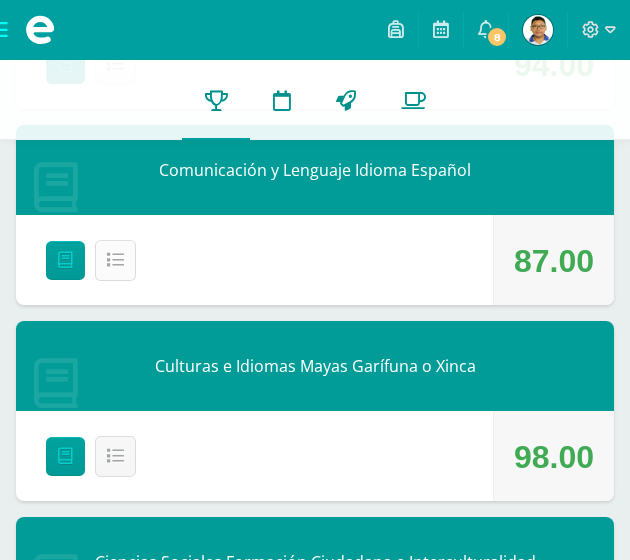 click at bounding box center [115, 260] 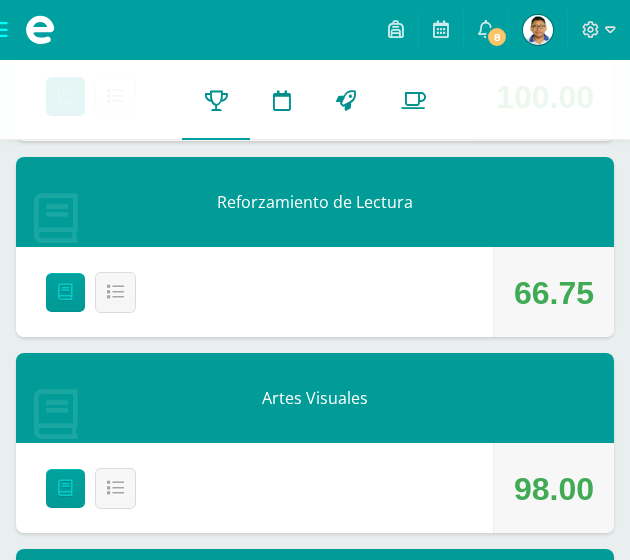 scroll, scrollTop: 3500, scrollLeft: 0, axis: vertical 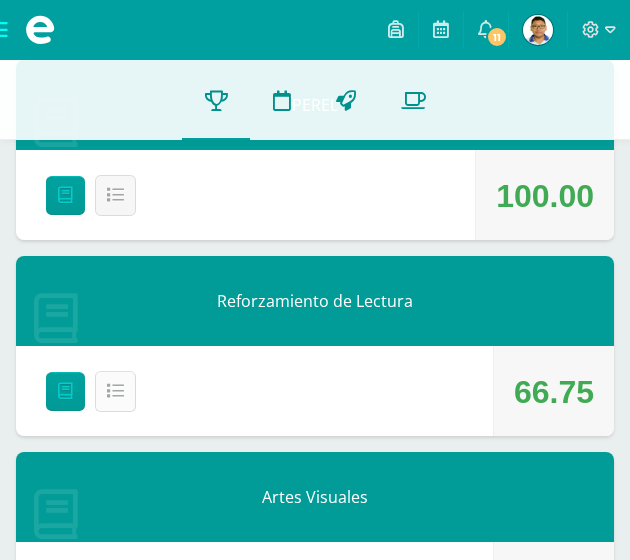 click at bounding box center [115, 391] 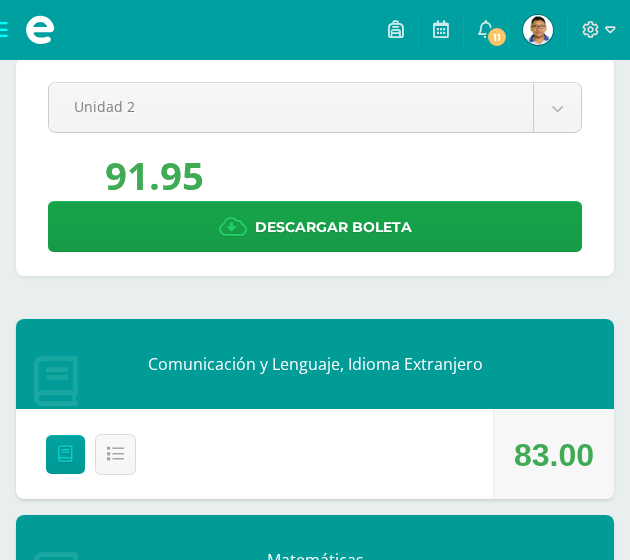 scroll, scrollTop: 0, scrollLeft: 0, axis: both 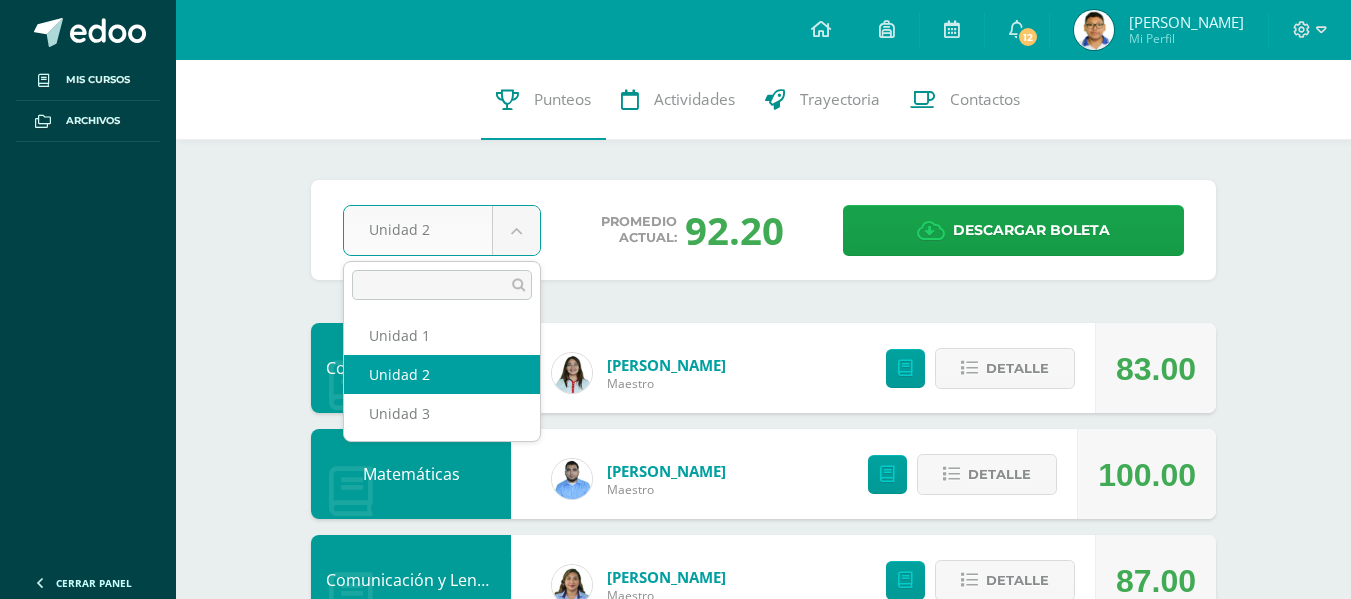 click on "Mis cursos Archivos Cerrar panel
Artes Visuales
Segundo
Básico
"2.1"
Ciencias Naturales
Segundo
Básico
"2.1"
Ciencias Sociales Formación Ciudadana e Interculturalidad
Segundo
Básico
"2.1"
Comunicación y Lenguaje Idioma Español
Segundo
Básico
"2.1"
Culturas e Idiomas Mayas Garífuna o Xinca
Segundo
Básico
"2.1"
12" at bounding box center [675, 1021] 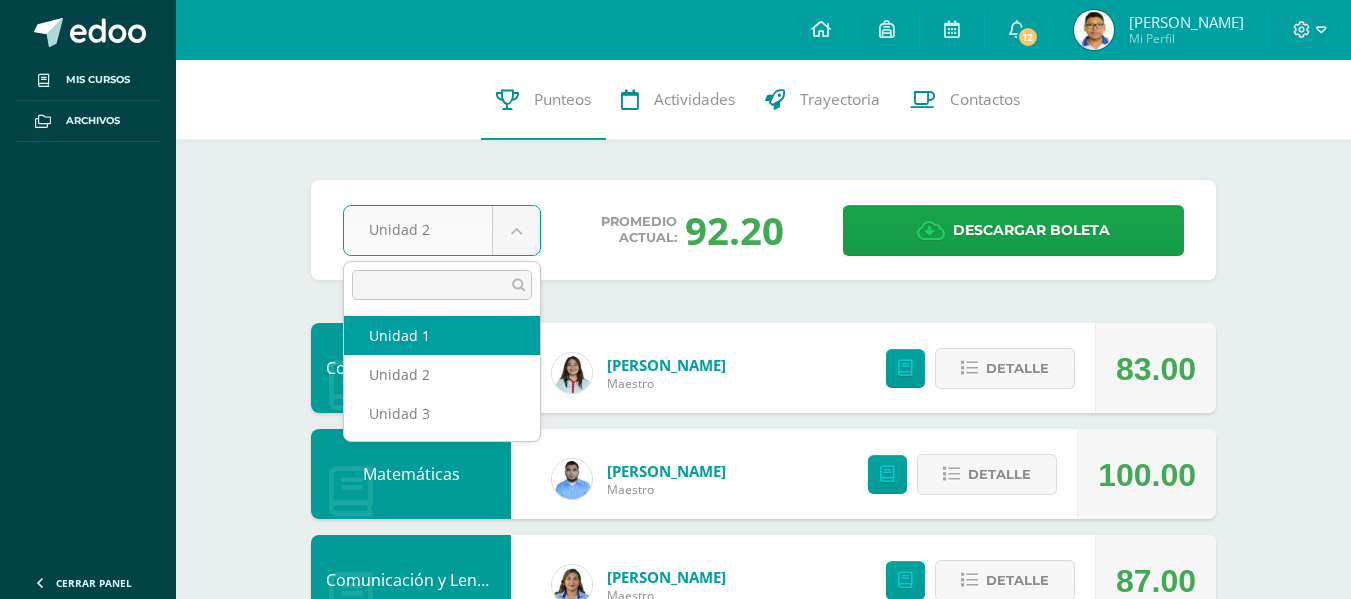 select on "Unidad 1" 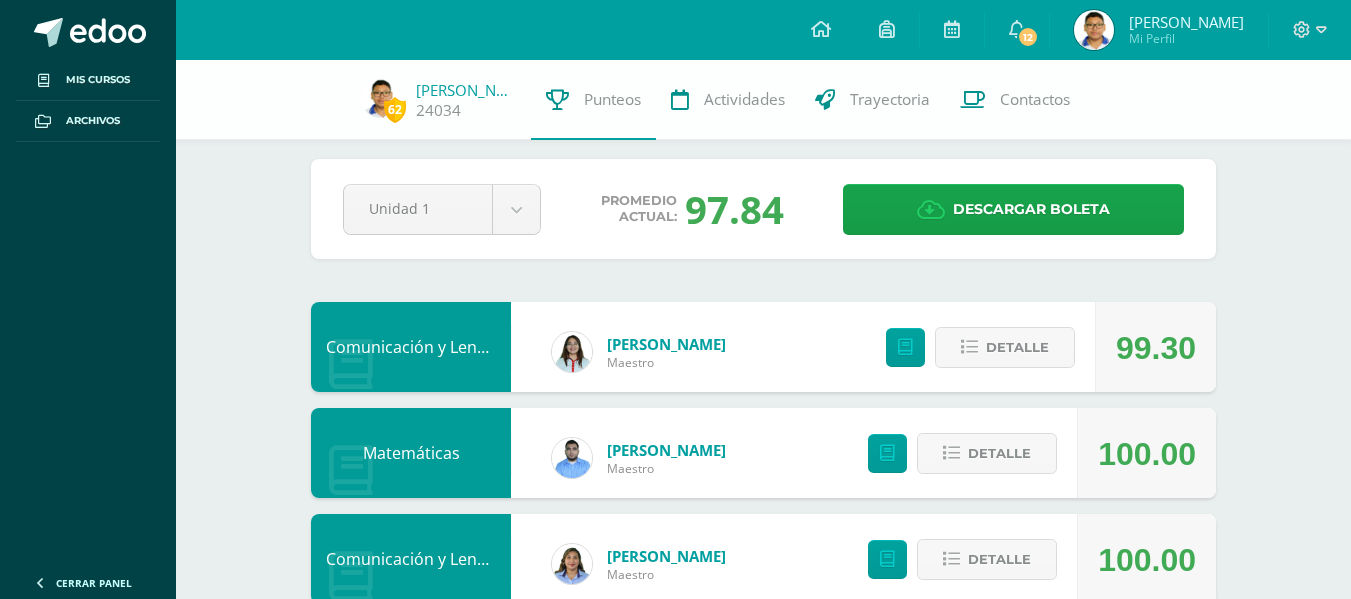 scroll, scrollTop: 0, scrollLeft: 0, axis: both 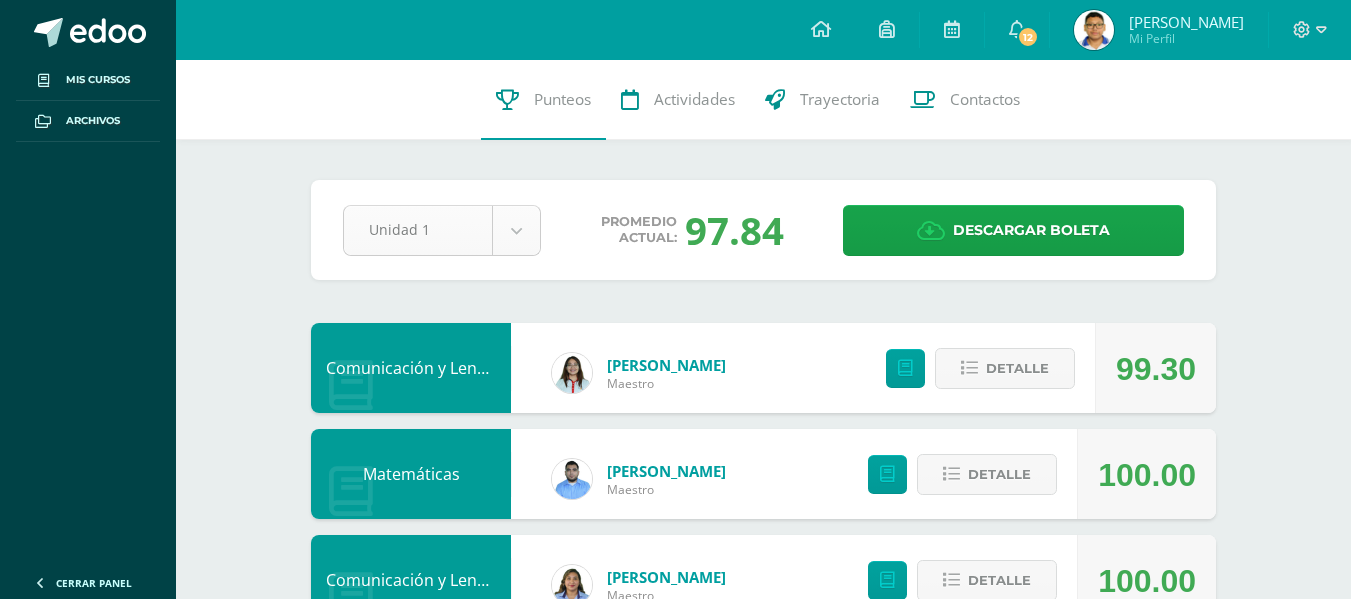 click on "Mis cursos Archivos Cerrar panel
Artes Visuales
Segundo
Básico
"2.1"
Ciencias Naturales
Segundo
Básico
"2.1"
Ciencias Sociales Formación Ciudadana e Interculturalidad
Segundo
Básico
"2.1"
Comunicación y Lenguaje Idioma Español
Segundo
Básico
"2.1"
Culturas e Idiomas Mayas Garífuna o Xinca
Segundo
Básico
"2.1"
12" at bounding box center (675, 1021) 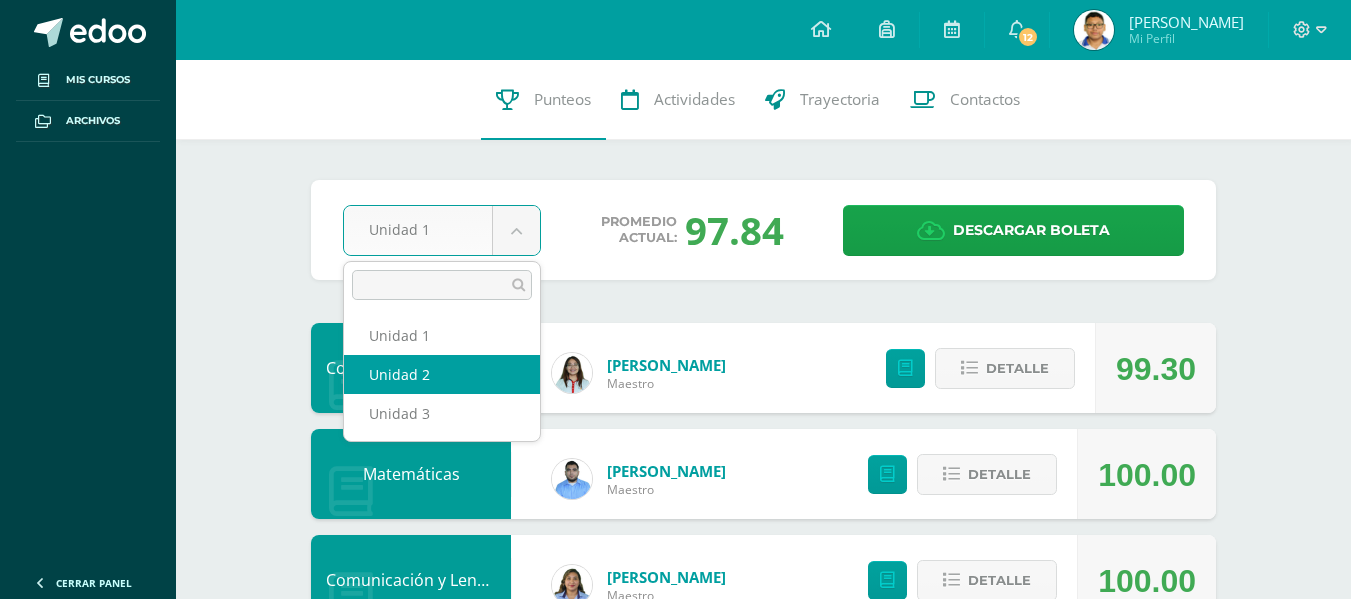 select on "Unidad 2" 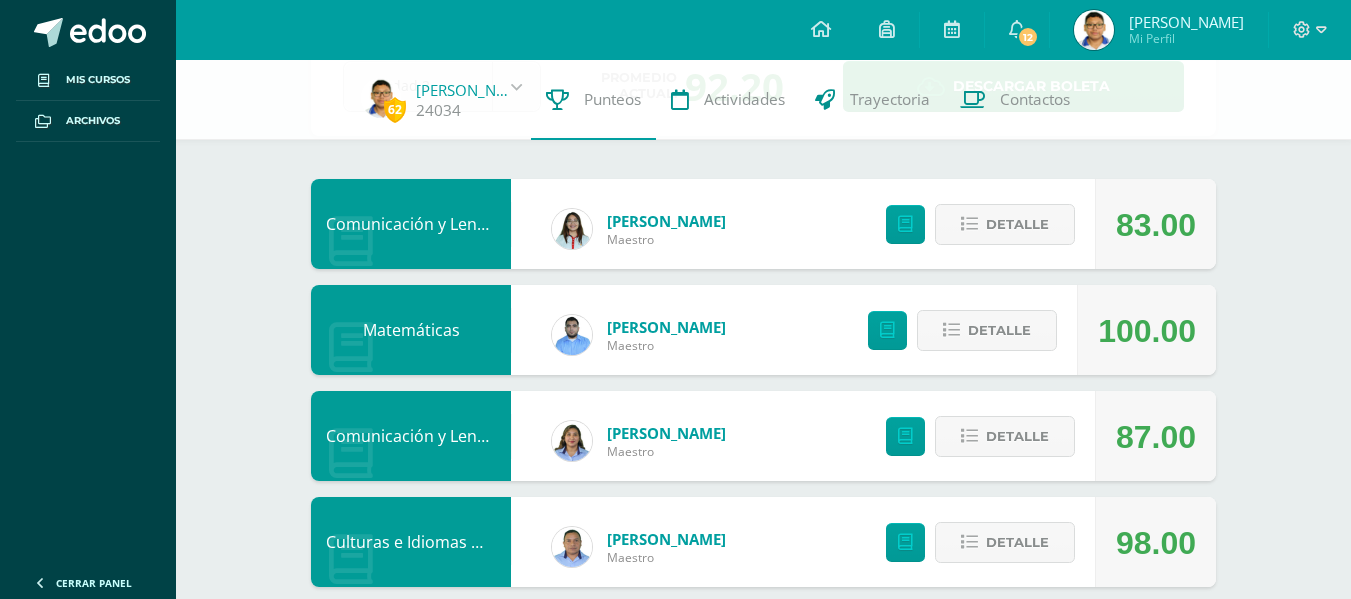 scroll, scrollTop: 0, scrollLeft: 0, axis: both 